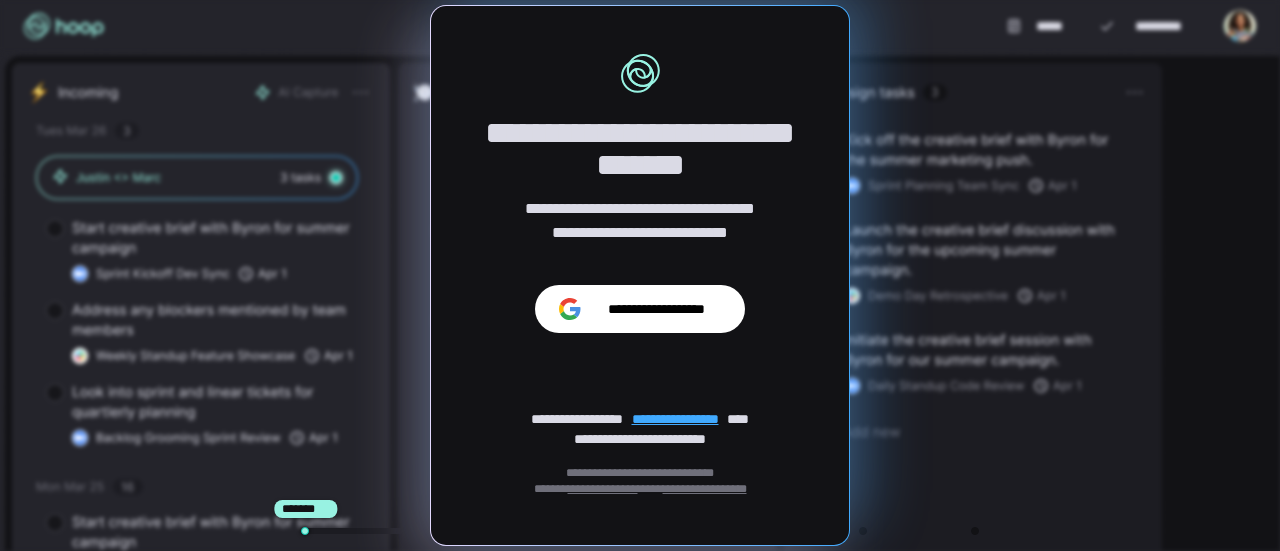 scroll, scrollTop: 0, scrollLeft: 0, axis: both 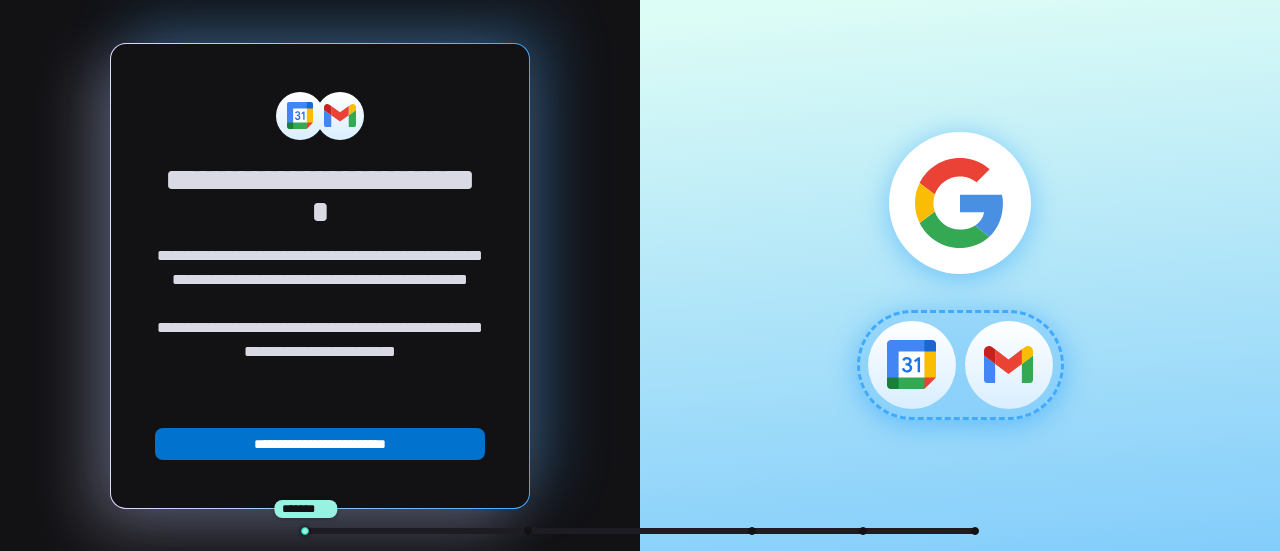 type on "*" 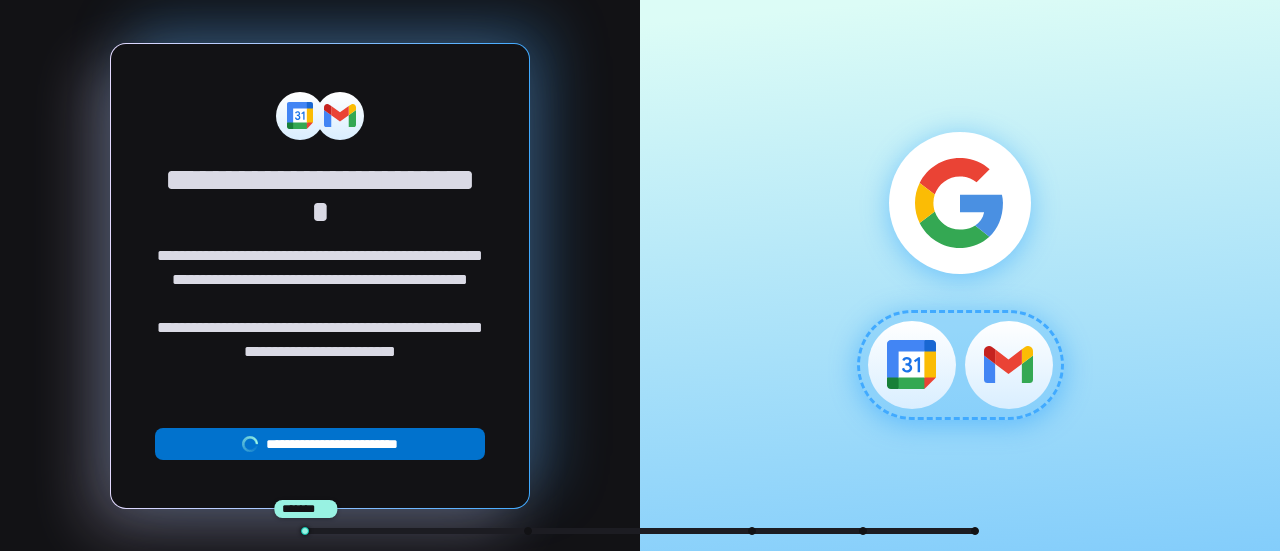 scroll, scrollTop: 0, scrollLeft: 0, axis: both 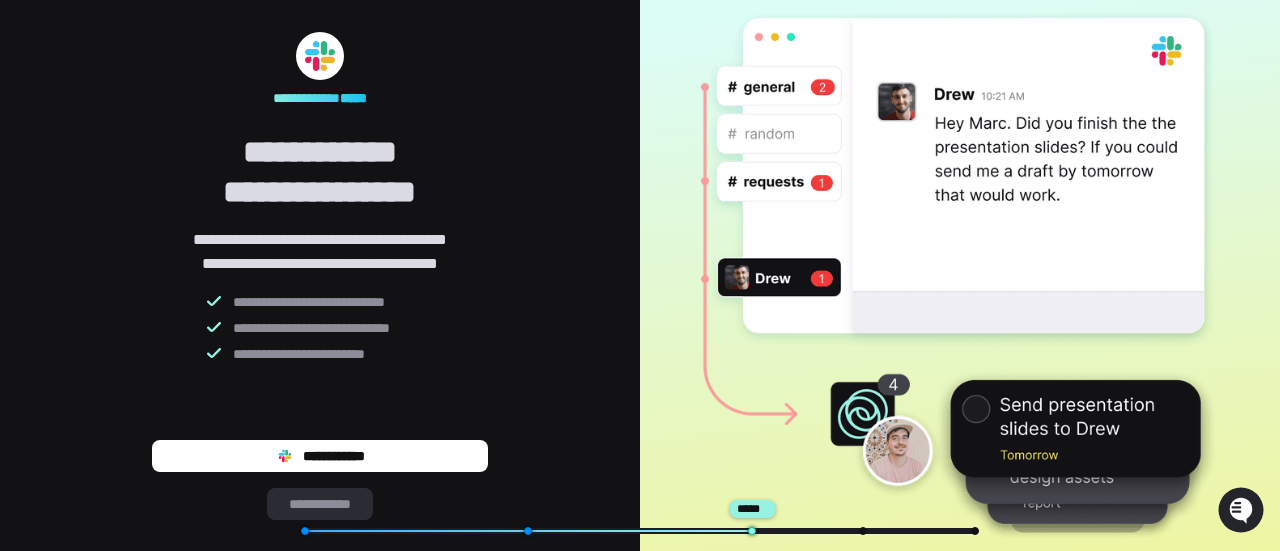 click on "**********" at bounding box center (320, 504) 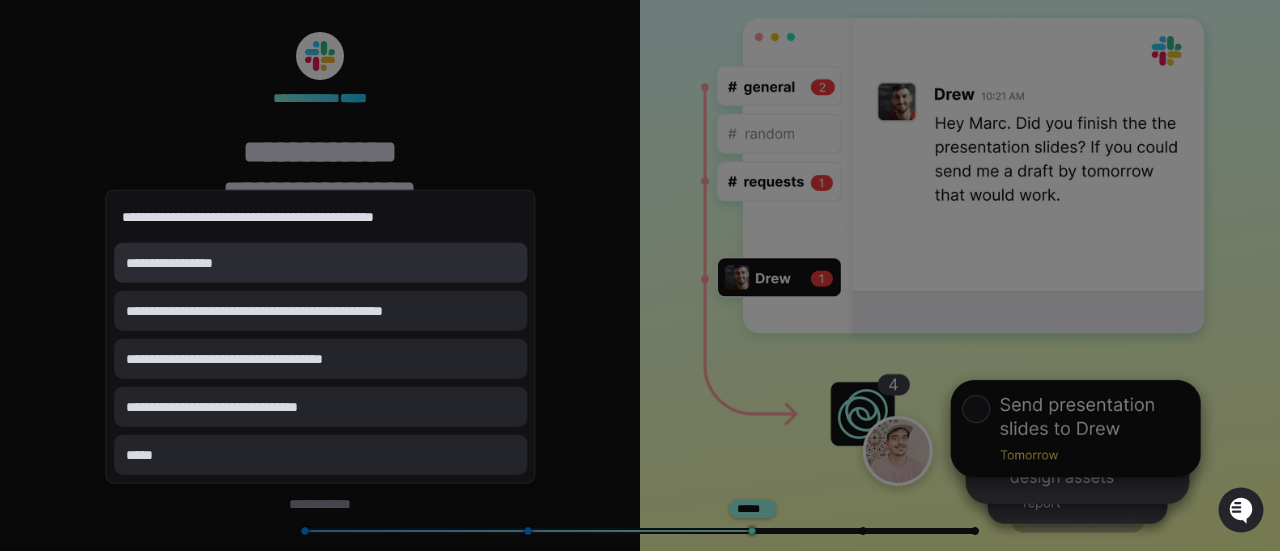 click on "**********" at bounding box center (320, 263) 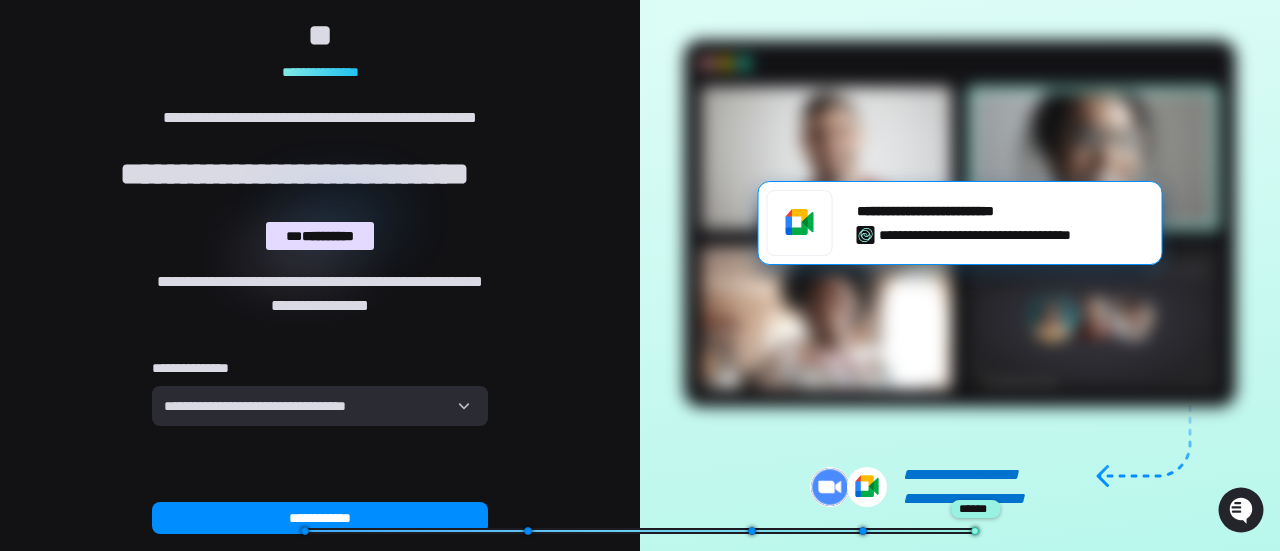 click on "[FIRST] [LAST]" at bounding box center [294, 406] 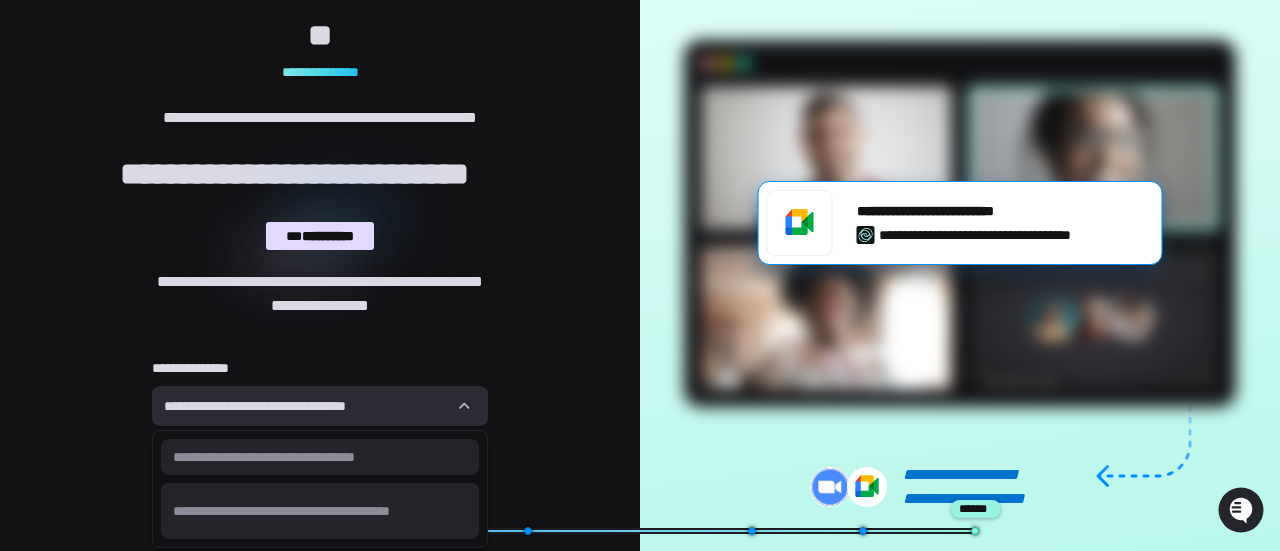 click at bounding box center (640, 275) 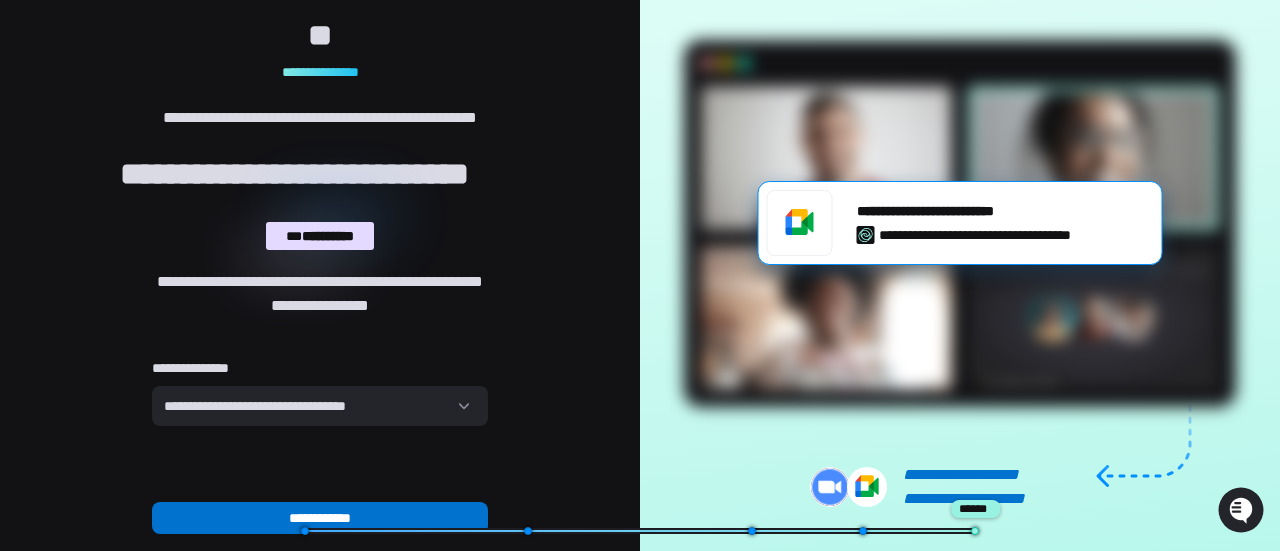 click on "**********" at bounding box center [320, 518] 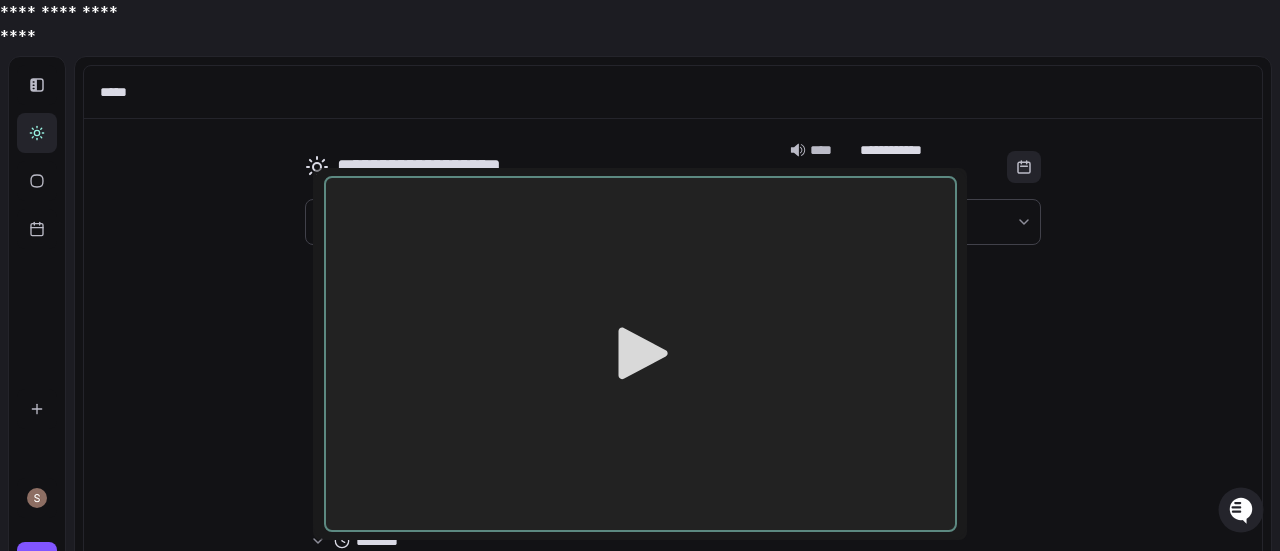 click on "****" at bounding box center [817, 150] 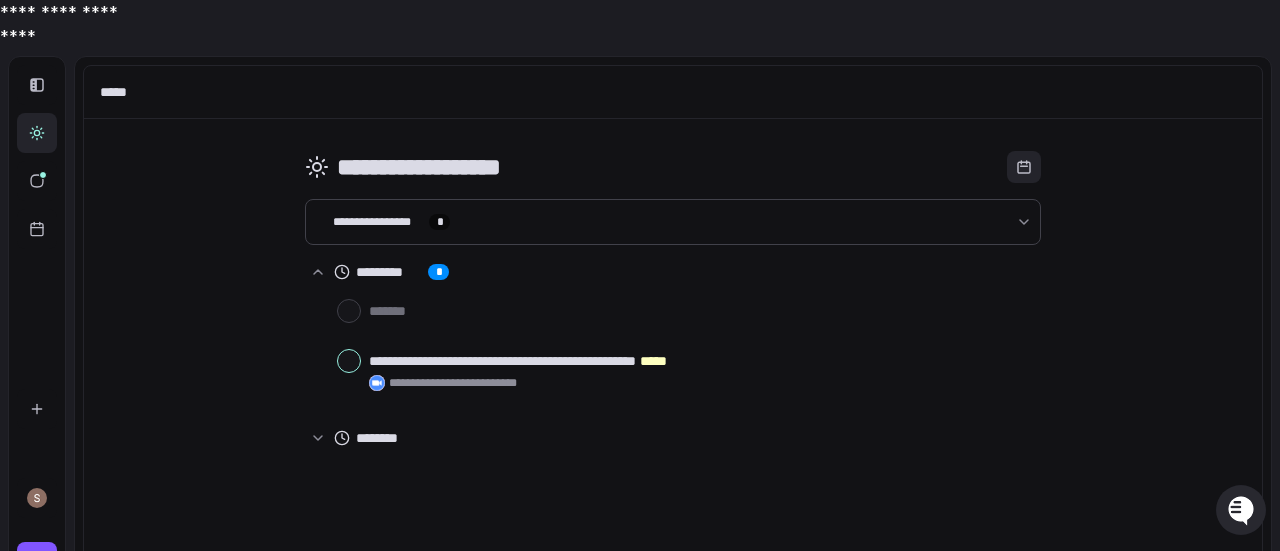 click 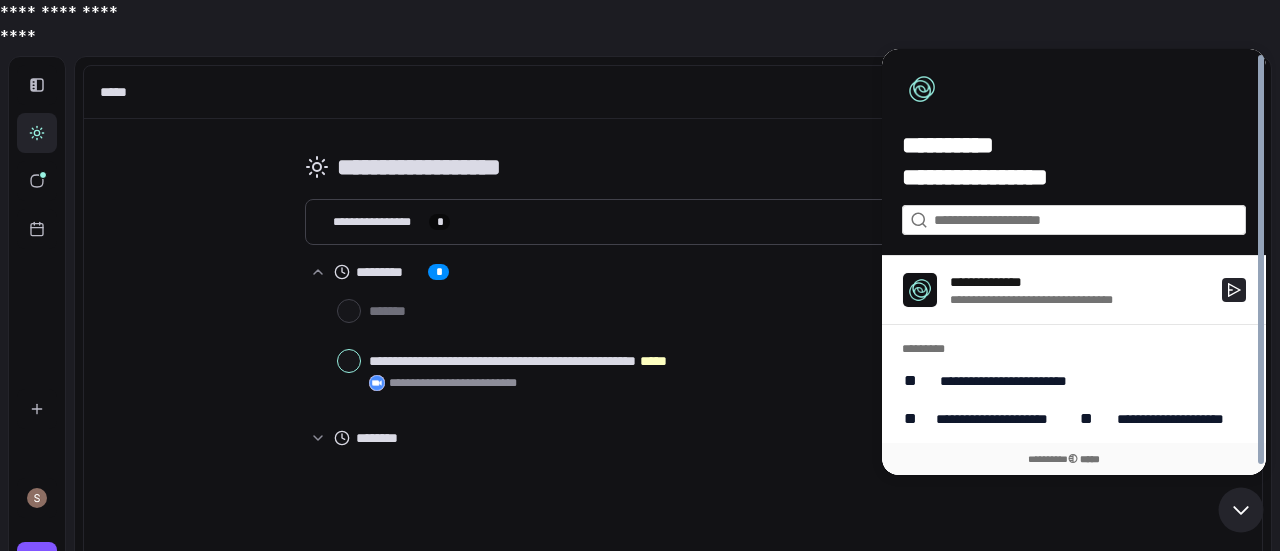 scroll, scrollTop: 5, scrollLeft: 0, axis: vertical 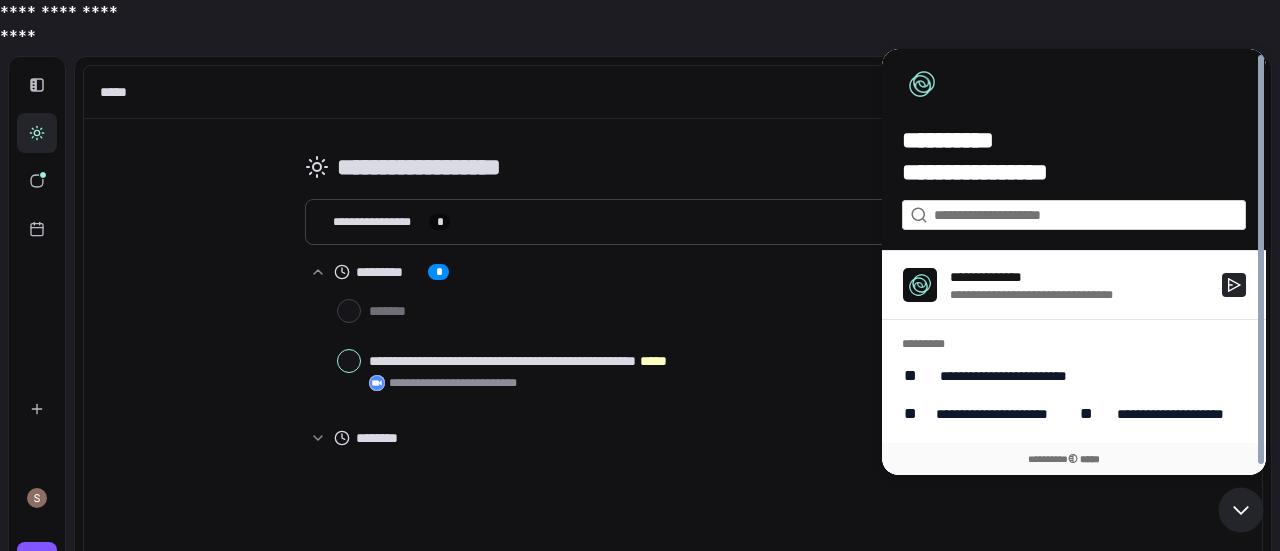 click on "[ADDRESS]" at bounding box center [673, 350] 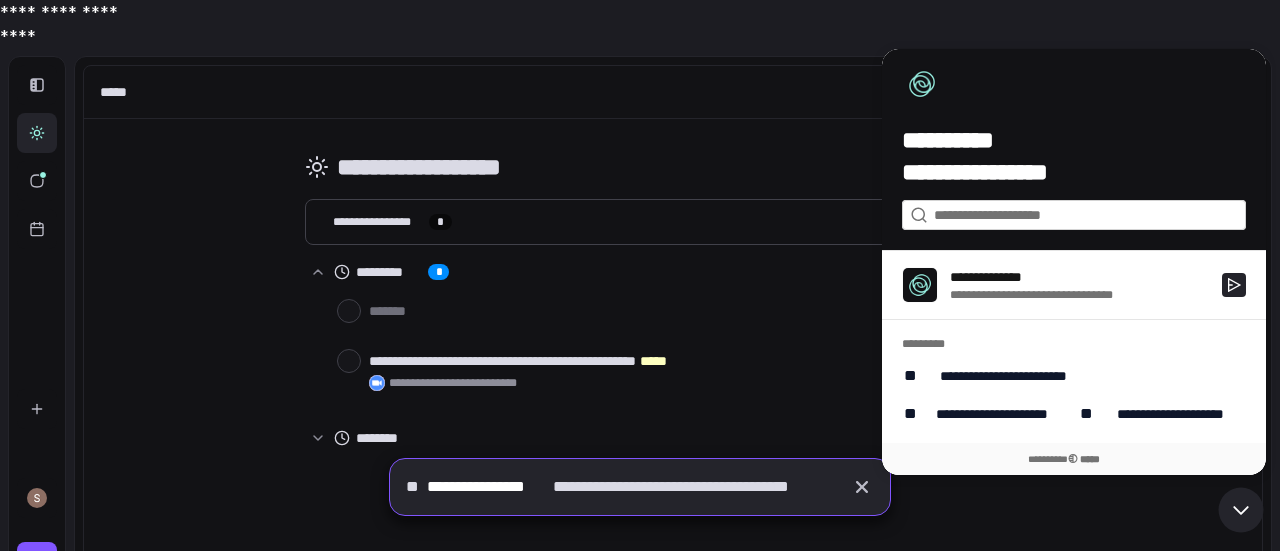 click on "**********" at bounding box center (619, 487) 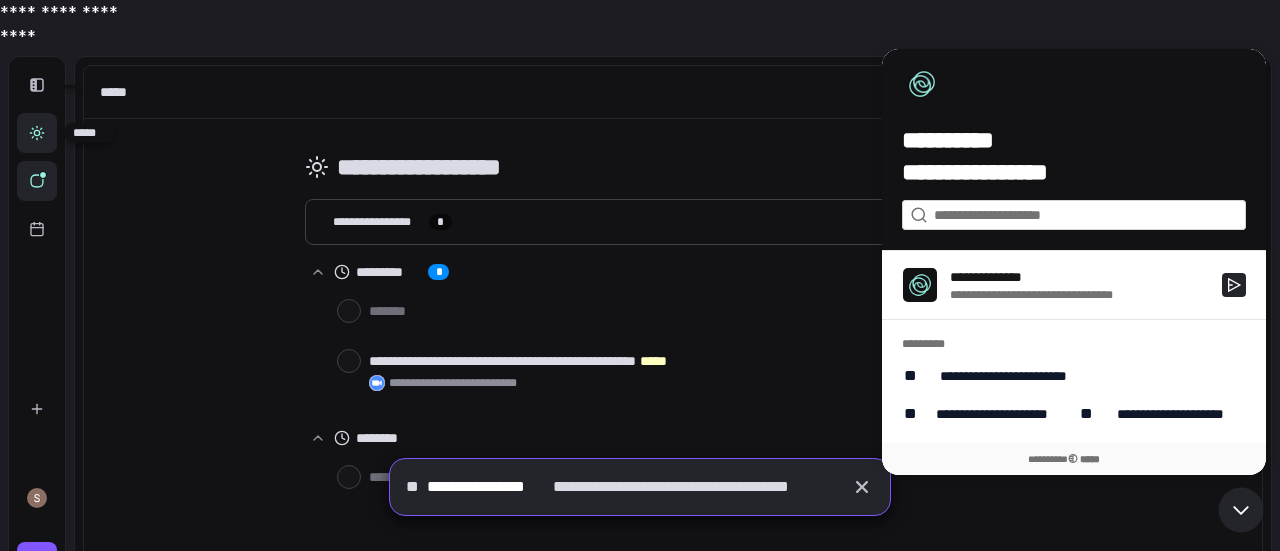 click at bounding box center [37, 181] 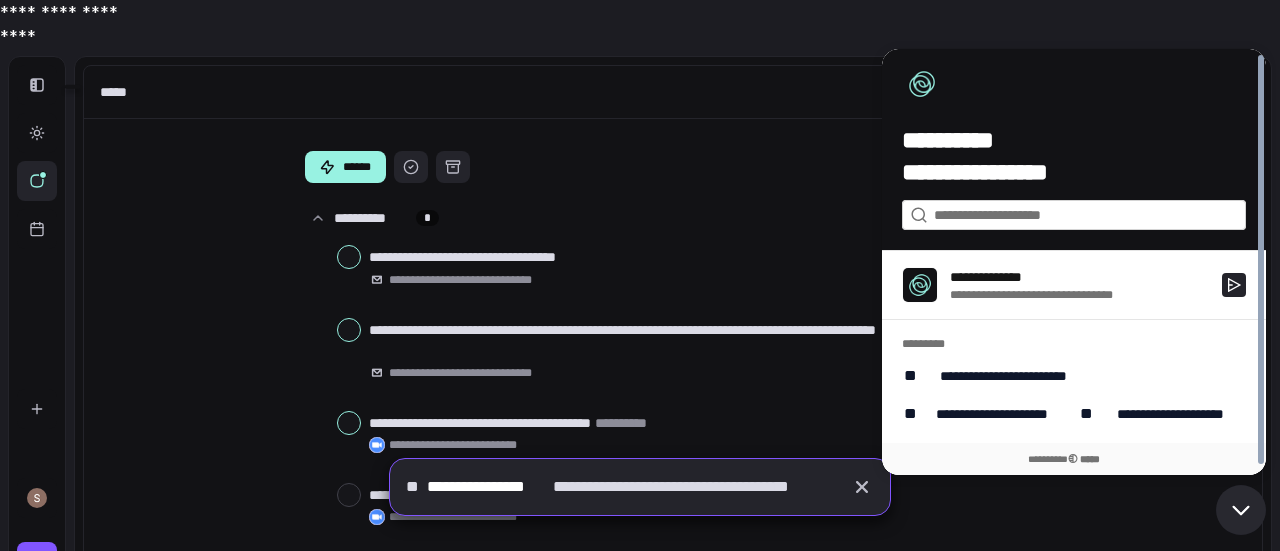 click 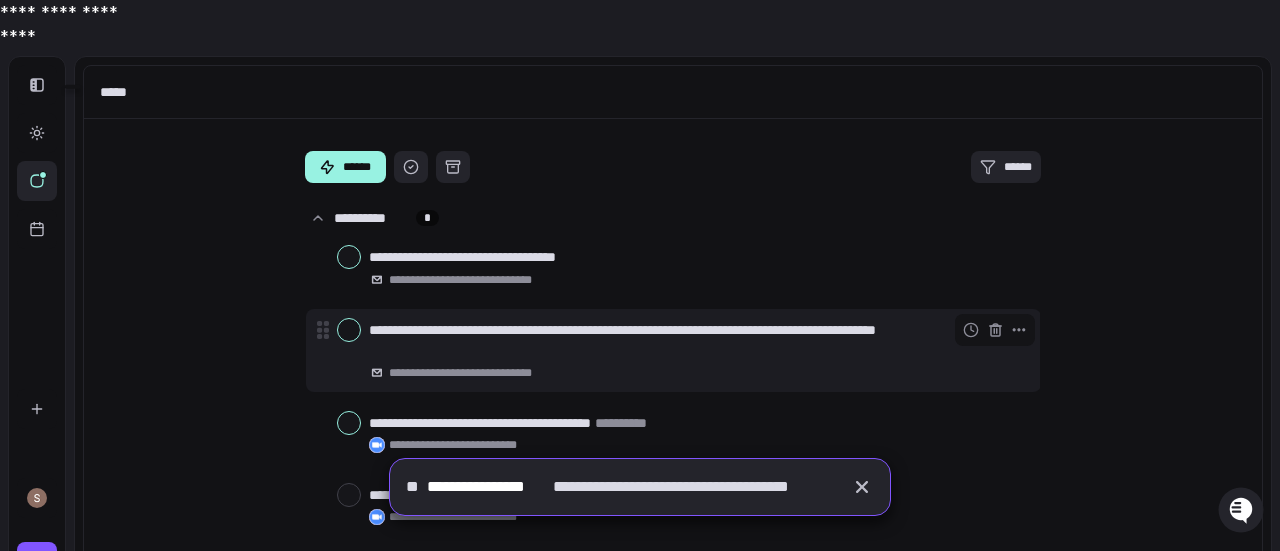 click on "[ADDRESS]" at bounding box center (700, 350) 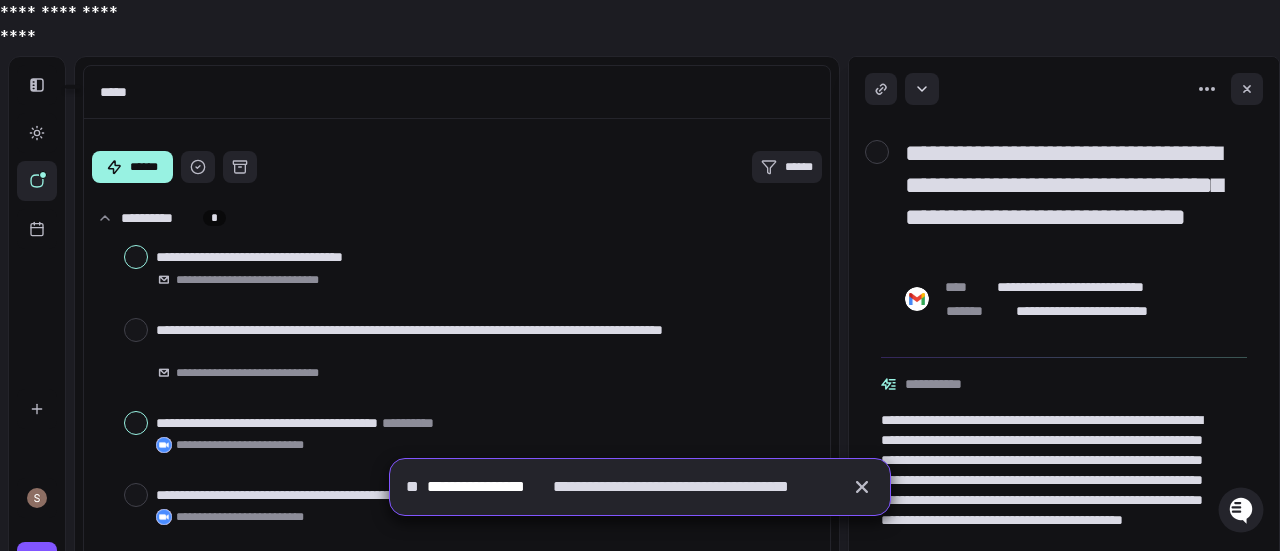 scroll, scrollTop: 32, scrollLeft: 0, axis: vertical 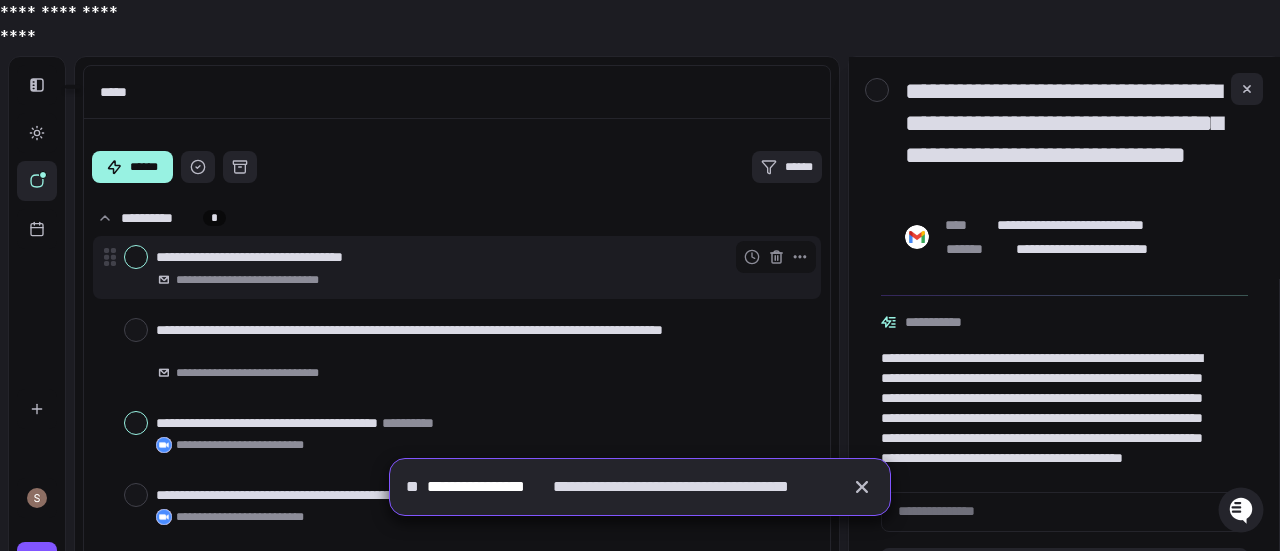 click on "**********" at bounding box center [484, 279] 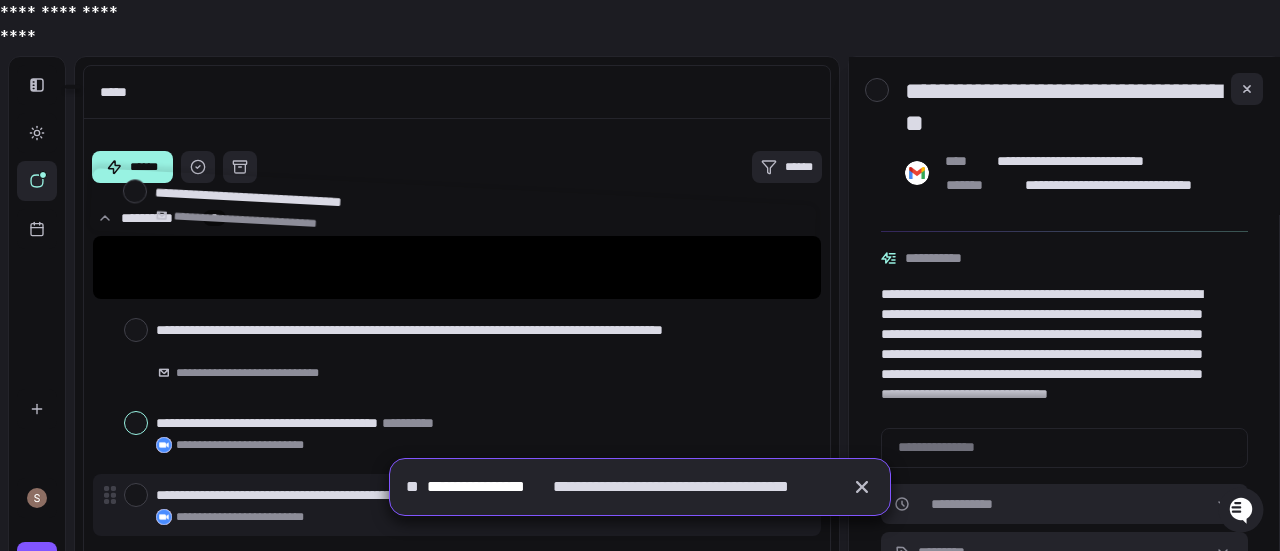 click at bounding box center [136, 495] 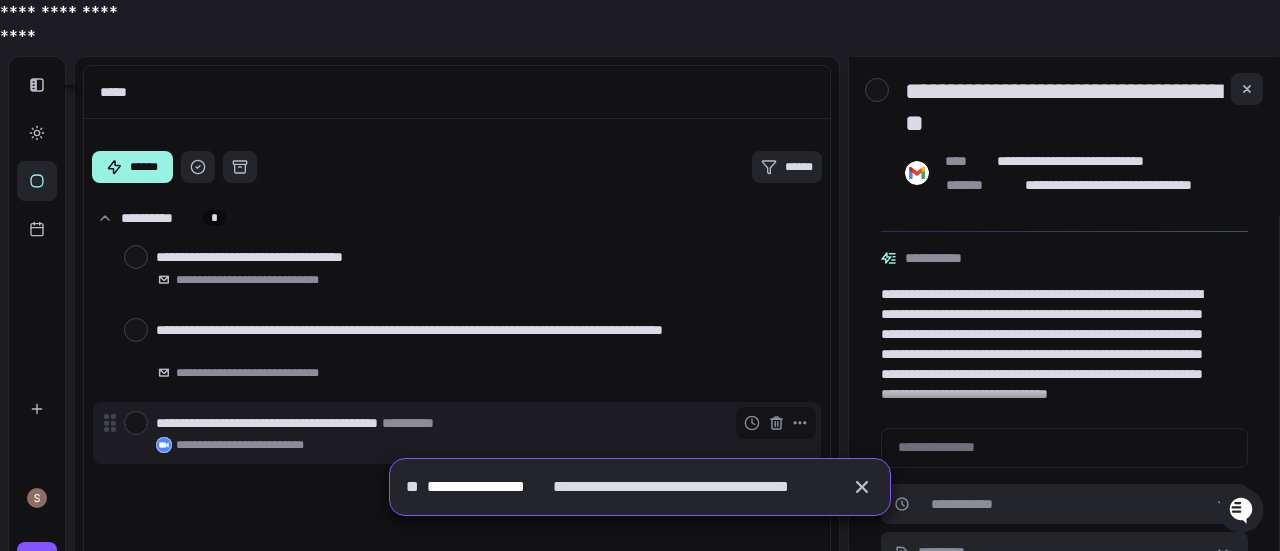 click at bounding box center [136, 423] 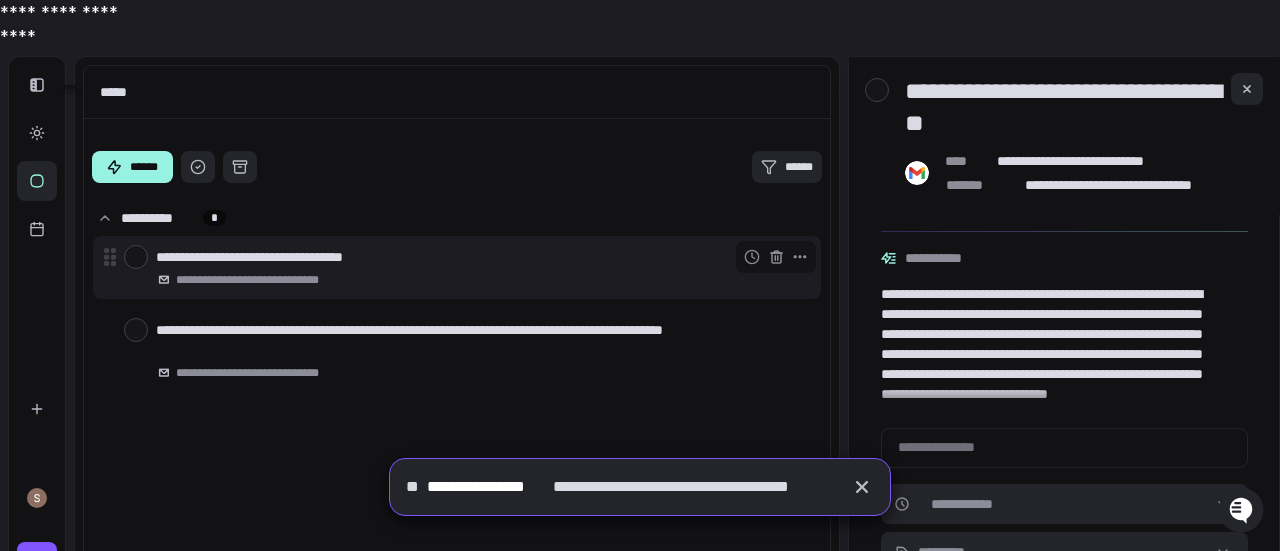 click at bounding box center (136, 257) 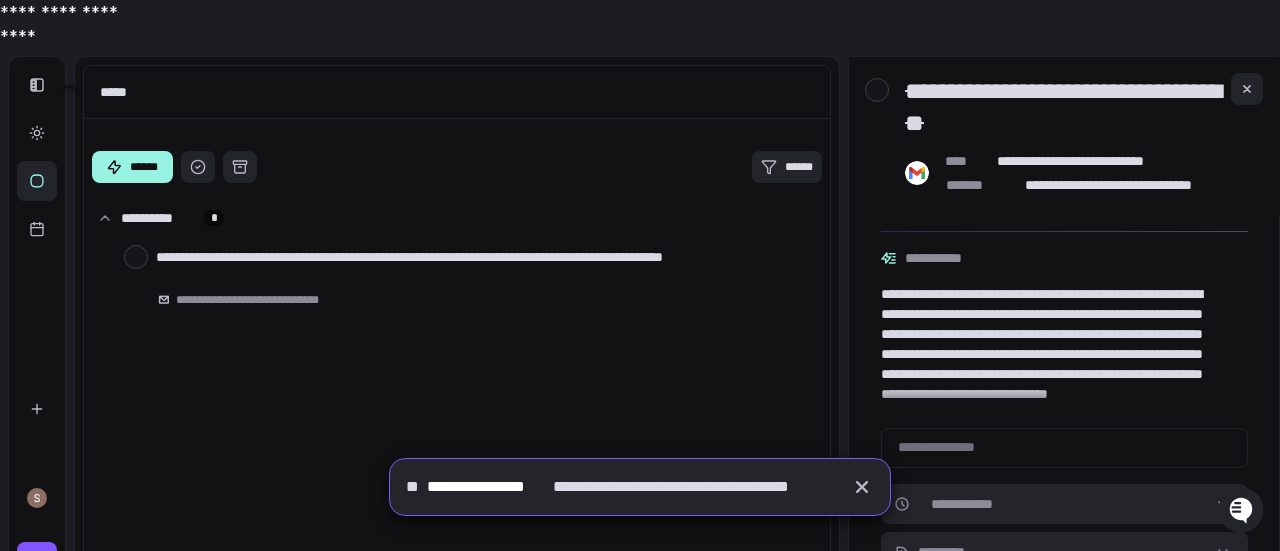 scroll, scrollTop: 32, scrollLeft: 0, axis: vertical 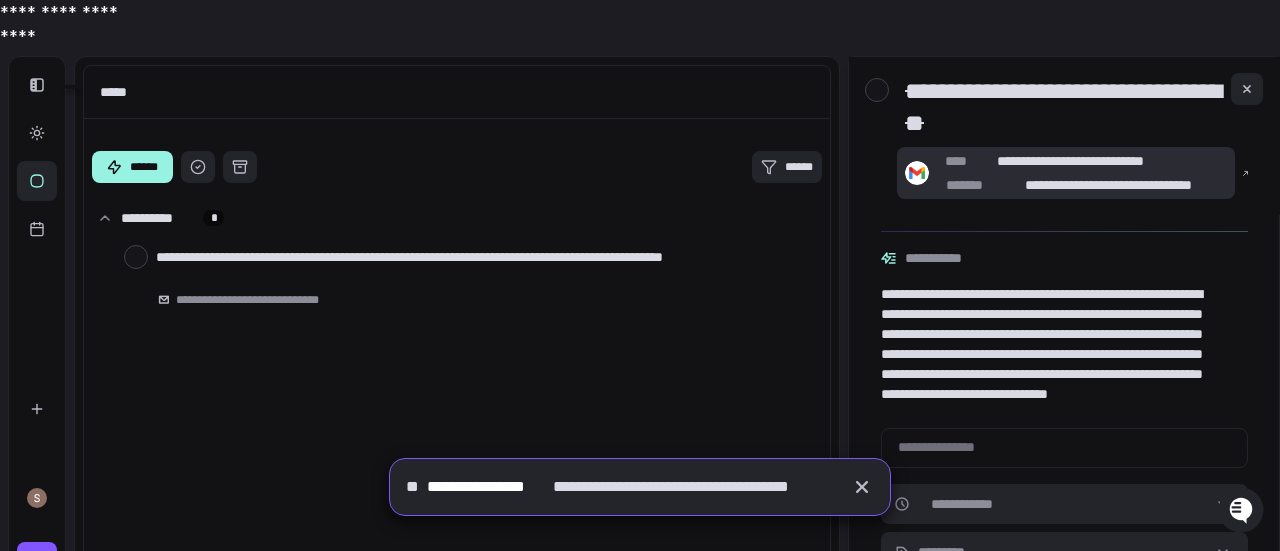 click on "**********" at bounding box center [1109, 185] 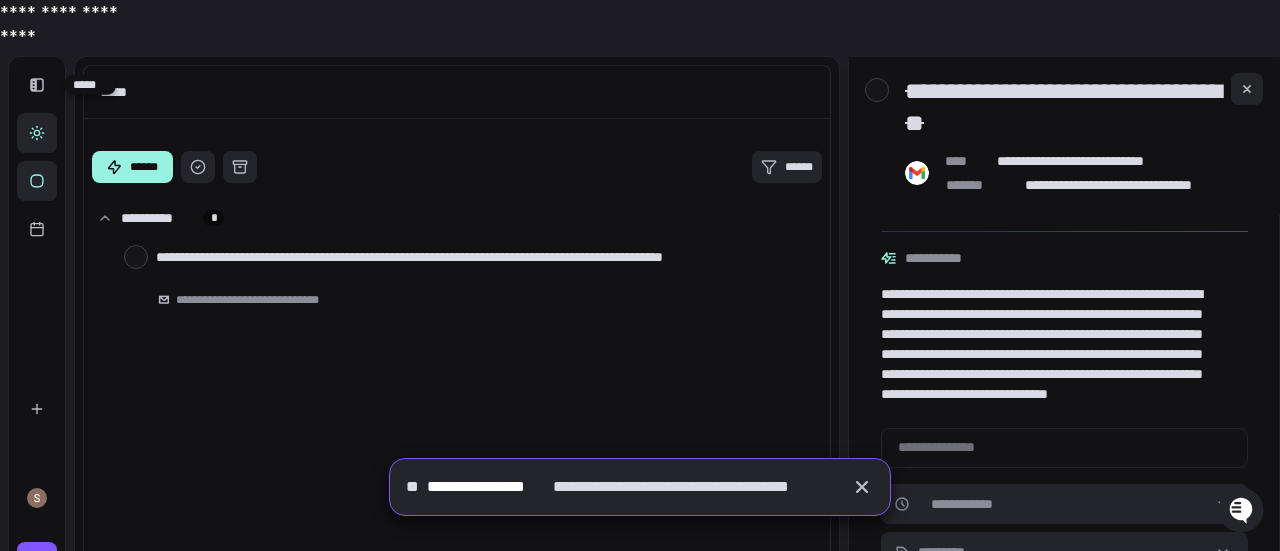 click at bounding box center [37, 133] 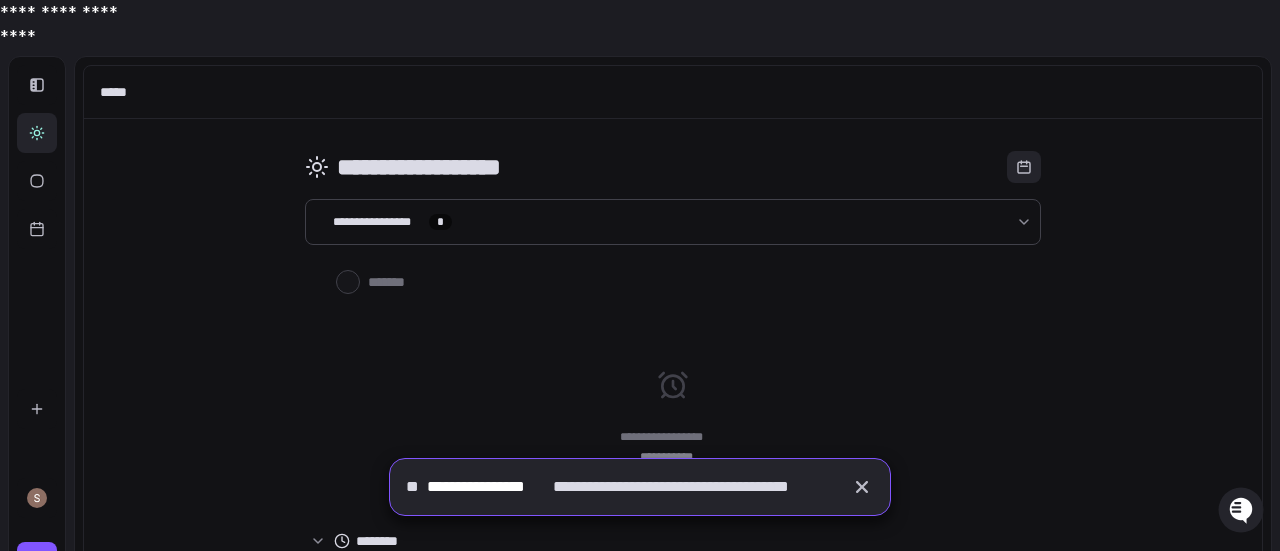 click at bounding box center (862, 487) 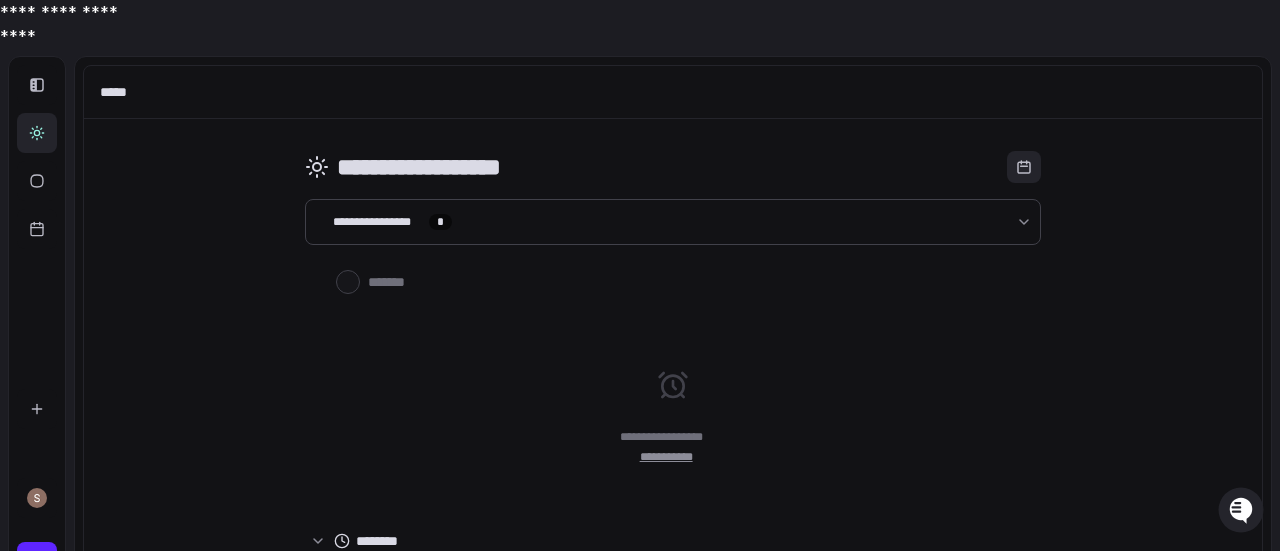 click at bounding box center [37, 562] 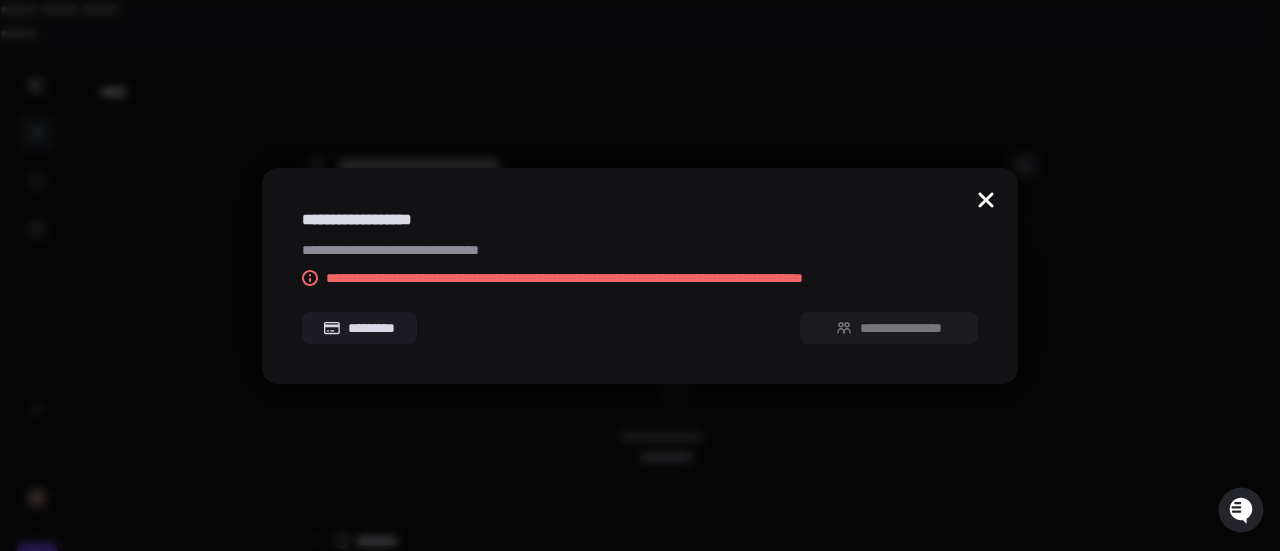 click 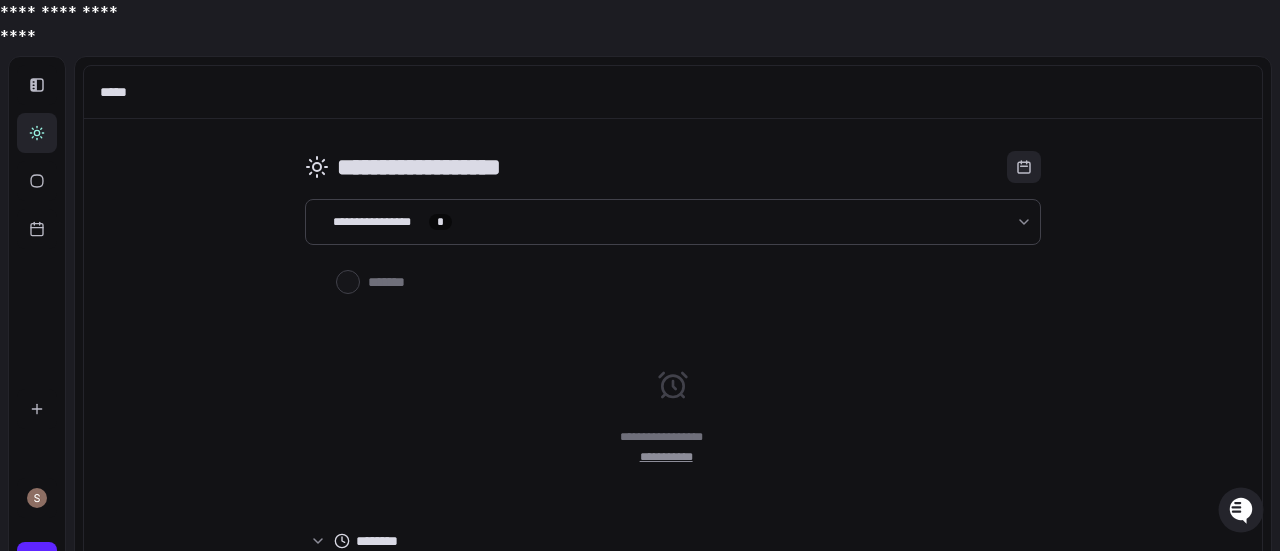 click at bounding box center (37, 562) 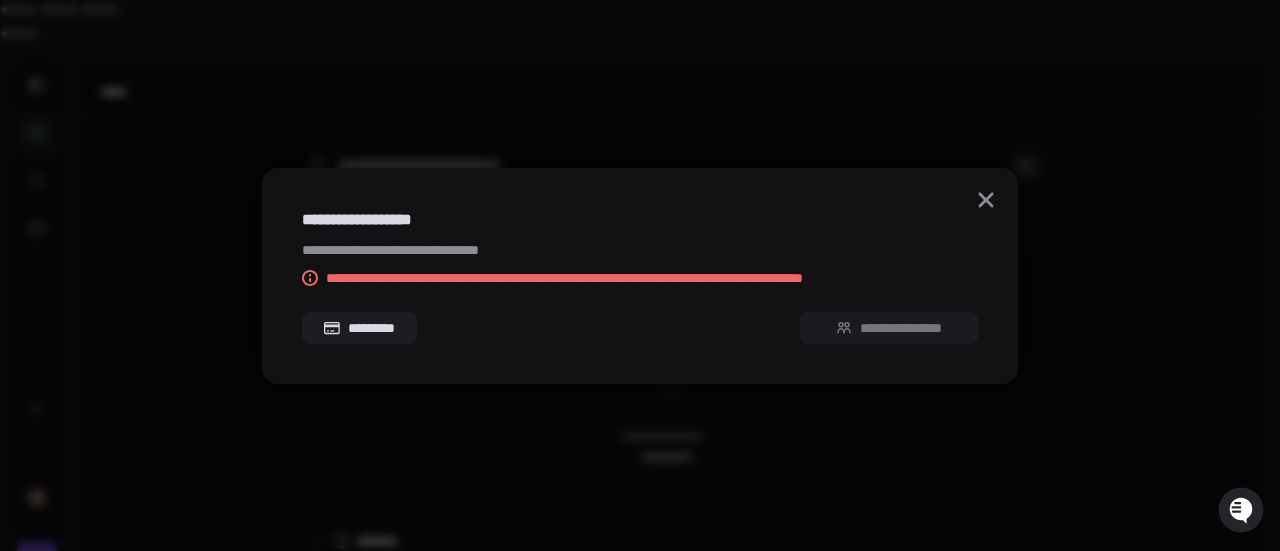 drag, startPoint x: 369, startPoint y: 332, endPoint x: 352, endPoint y: 330, distance: 17.117243 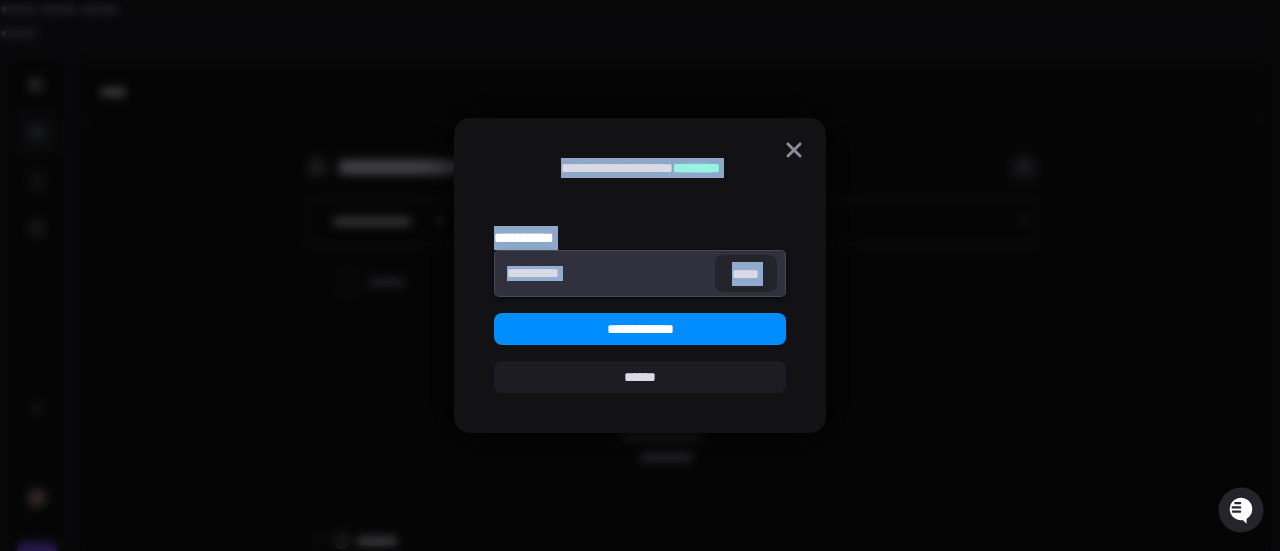 drag, startPoint x: 352, startPoint y: 330, endPoint x: 461, endPoint y: 319, distance: 109.55364 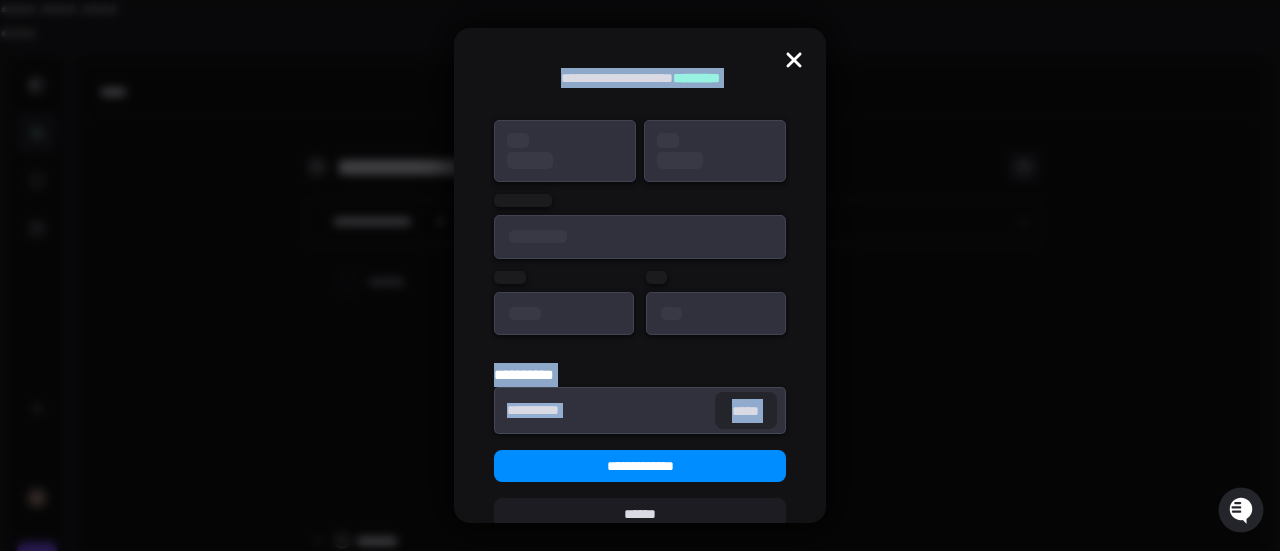 click on "[ADDRESS]" at bounding box center (640, 299) 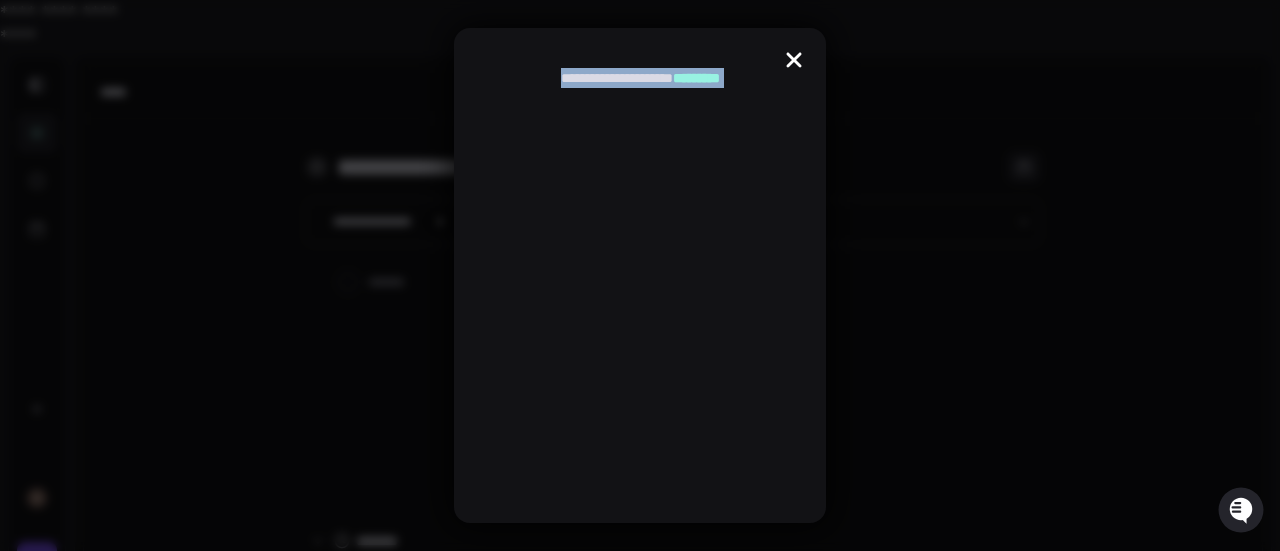 click 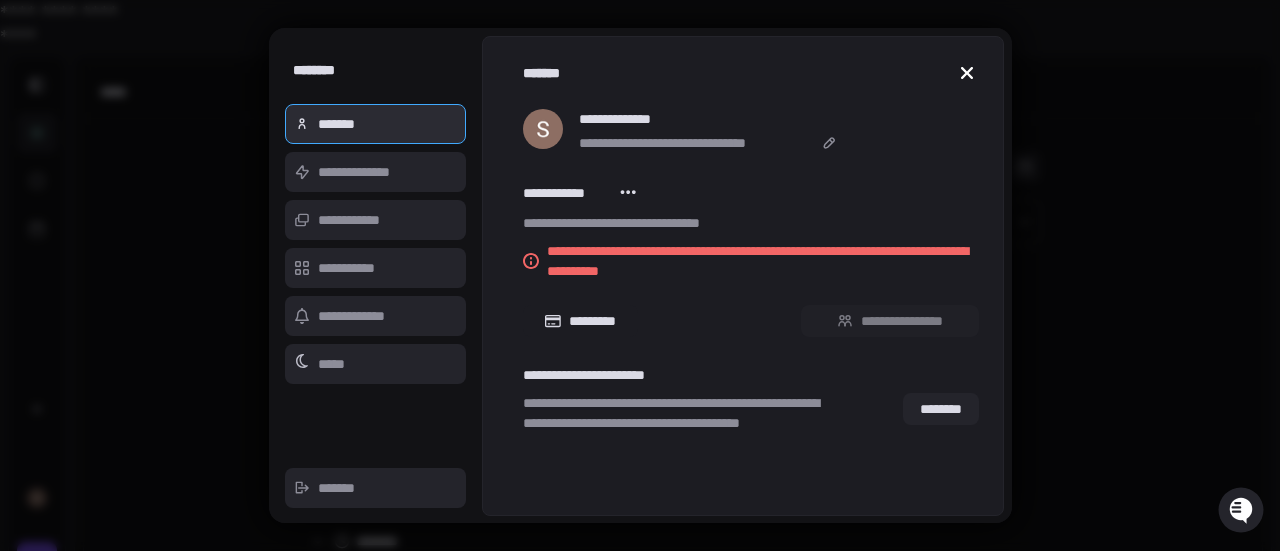 click 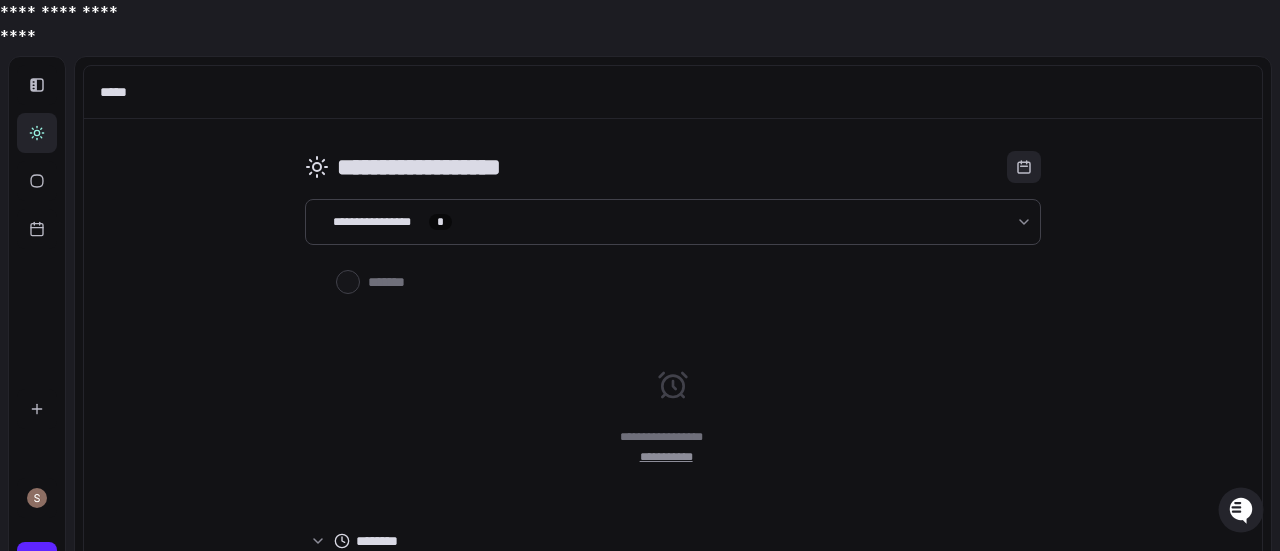 click at bounding box center [37, 562] 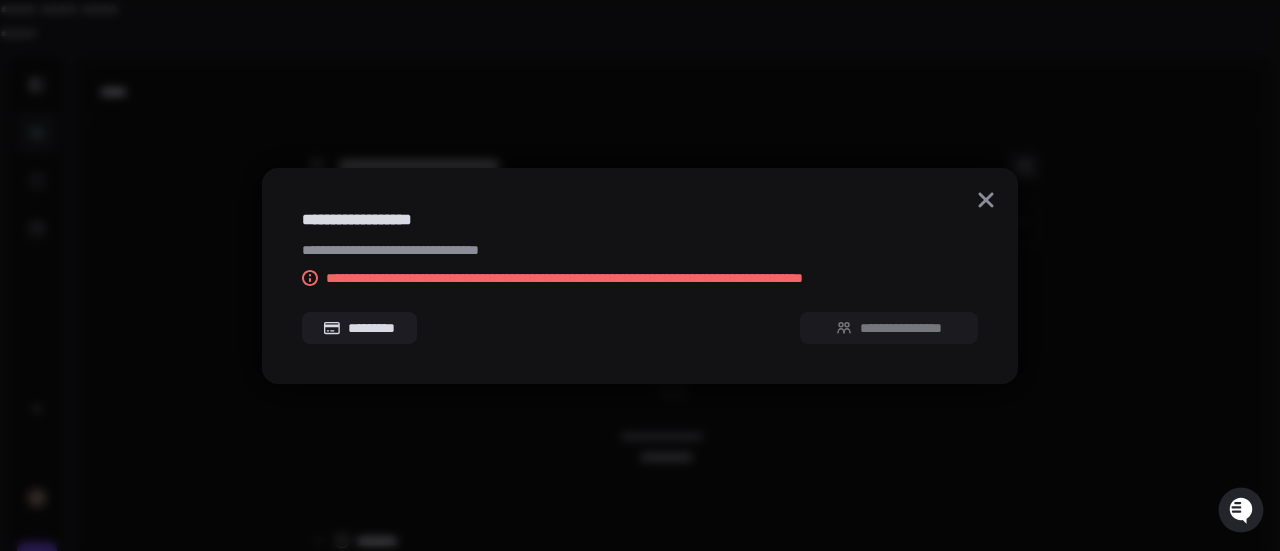 click on "**********" at bounding box center [639, 276] 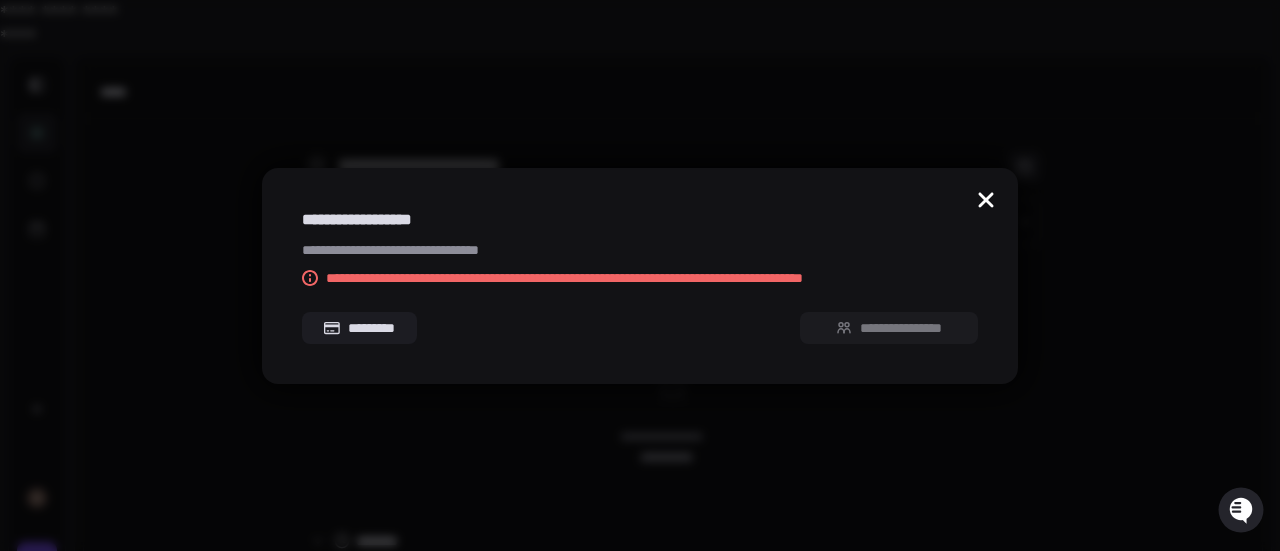 click 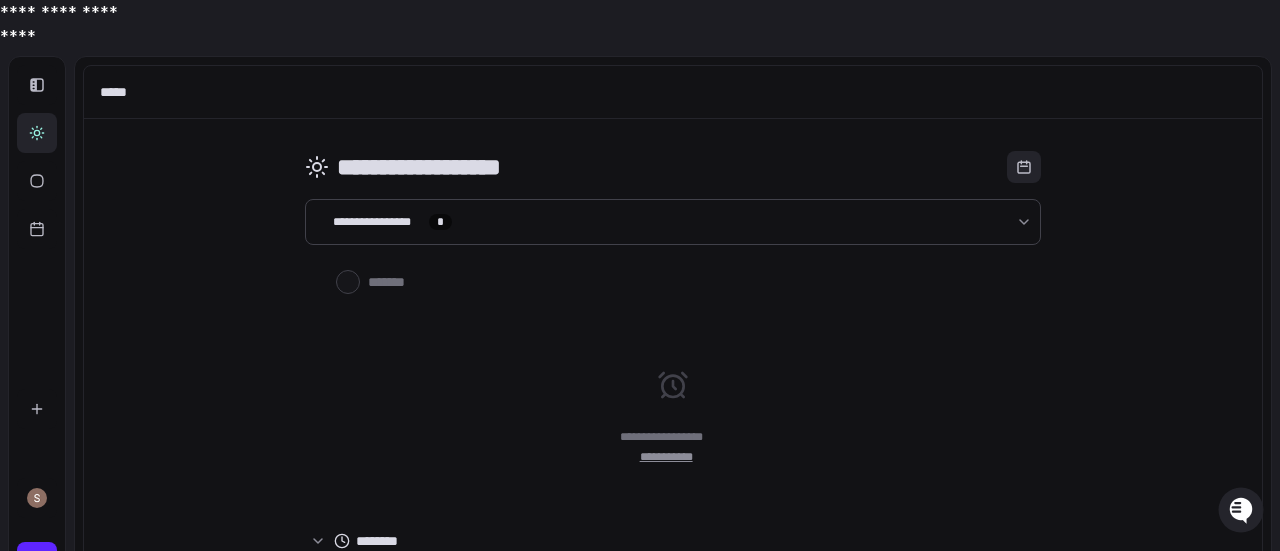click at bounding box center [37, 562] 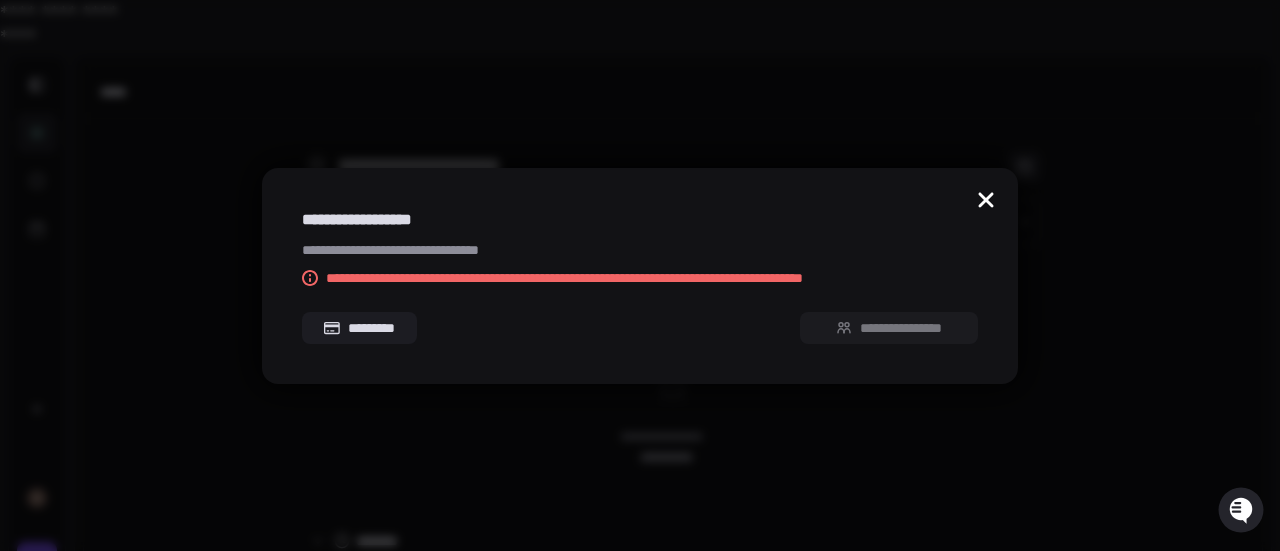click at bounding box center (986, 200) 